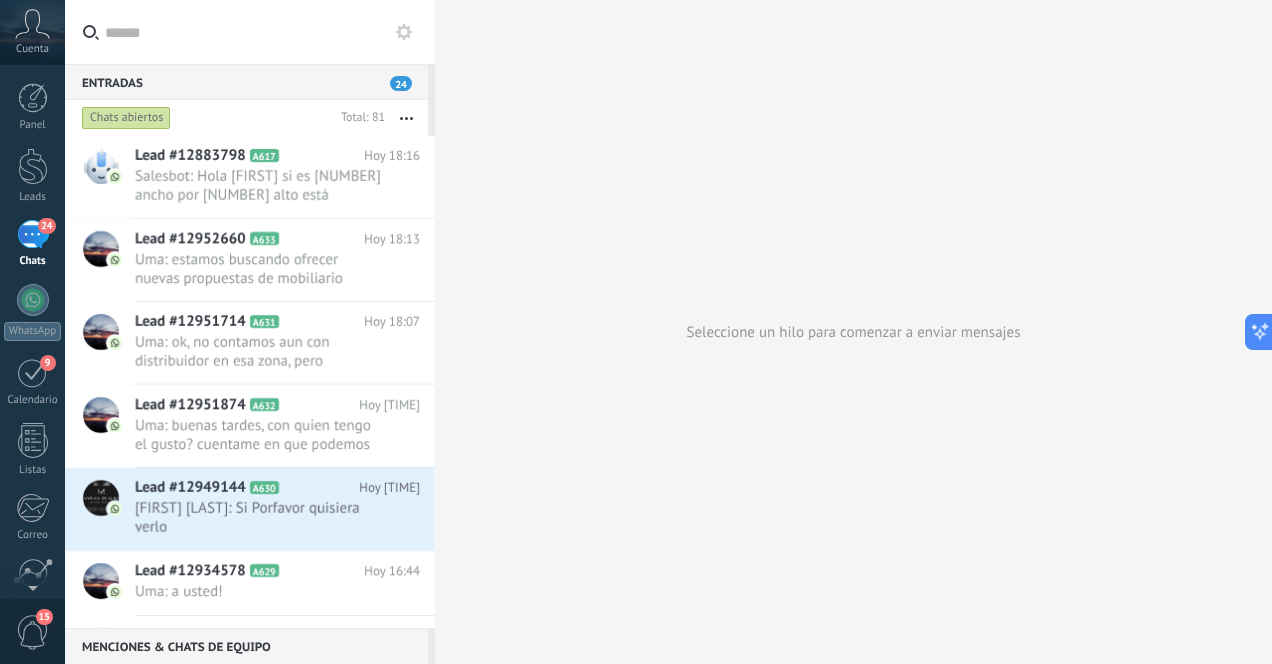 scroll, scrollTop: 0, scrollLeft: 0, axis: both 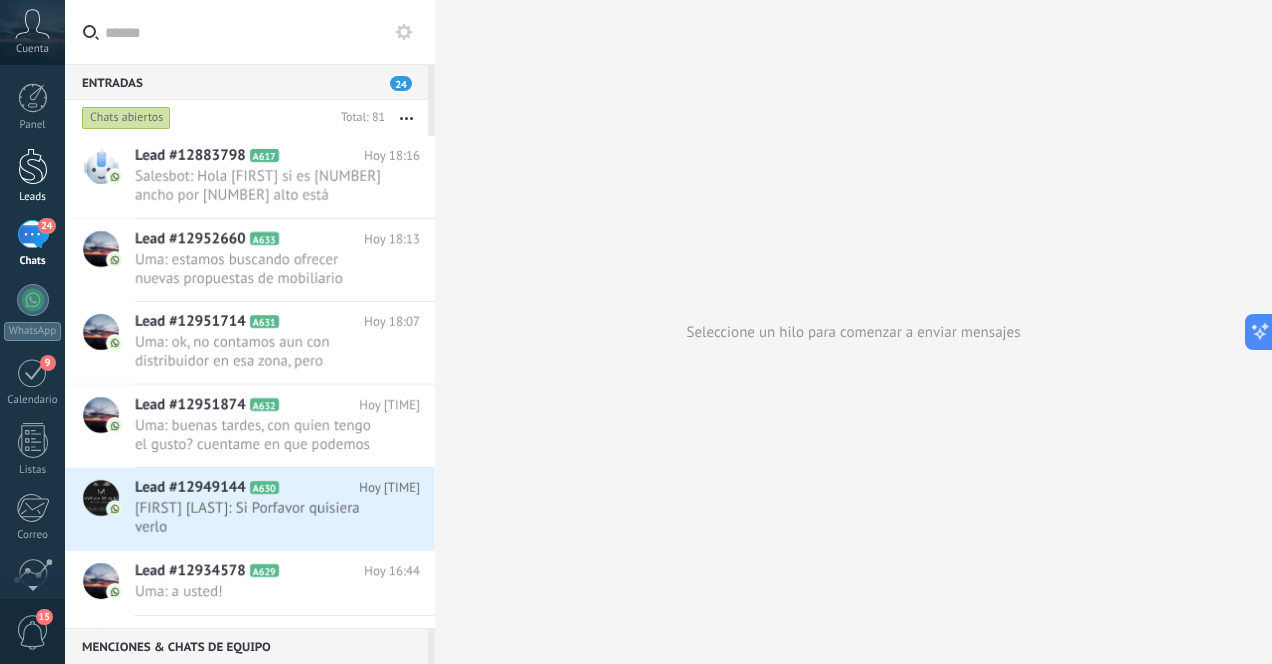 click at bounding box center (33, 166) 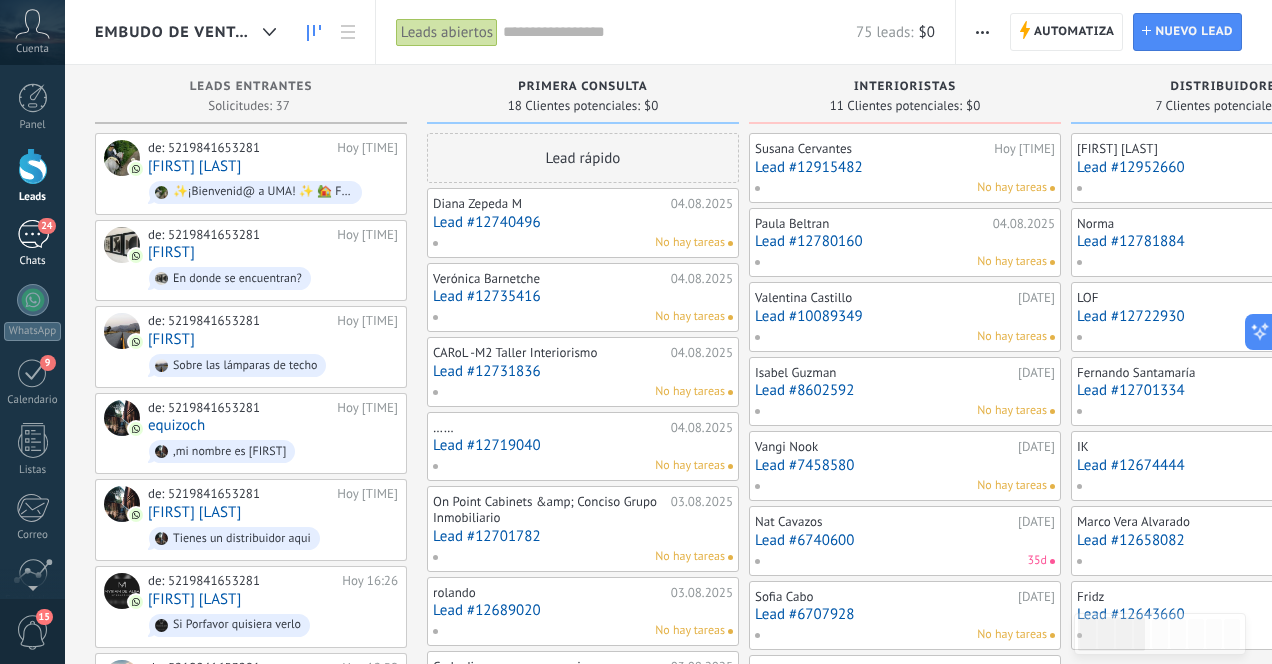 click on "24" at bounding box center (33, 234) 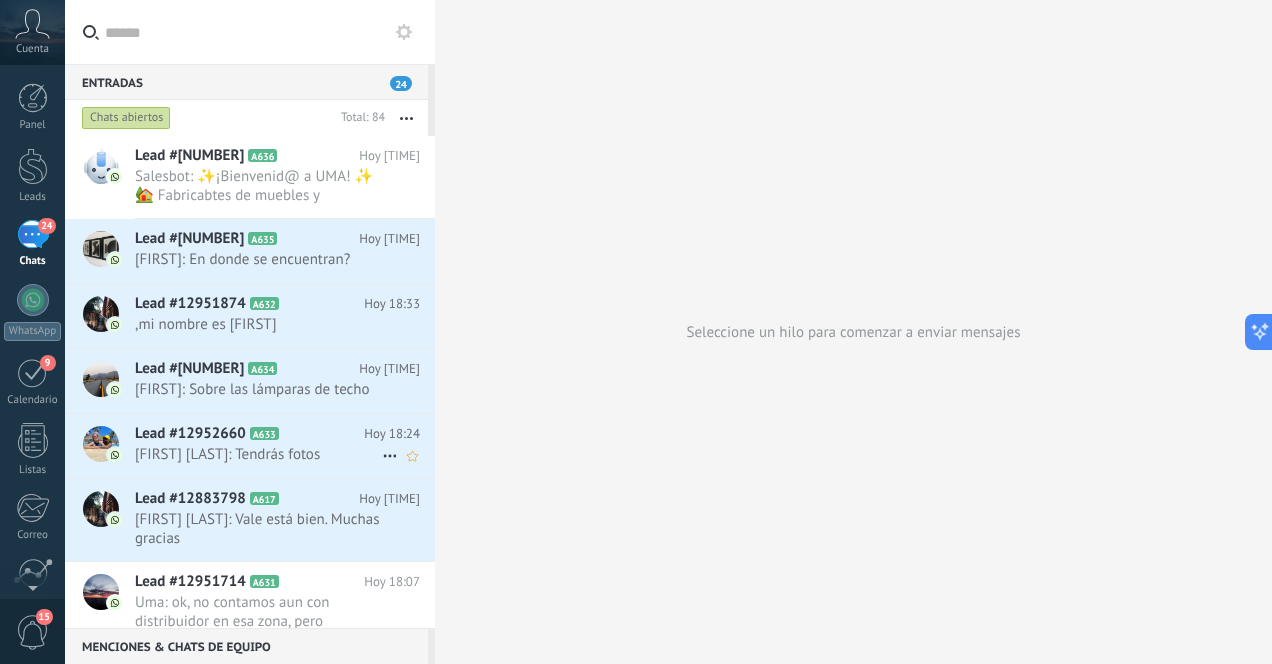 click on "[FIRST] [LAST]: Tendrás fotos" at bounding box center [258, 454] 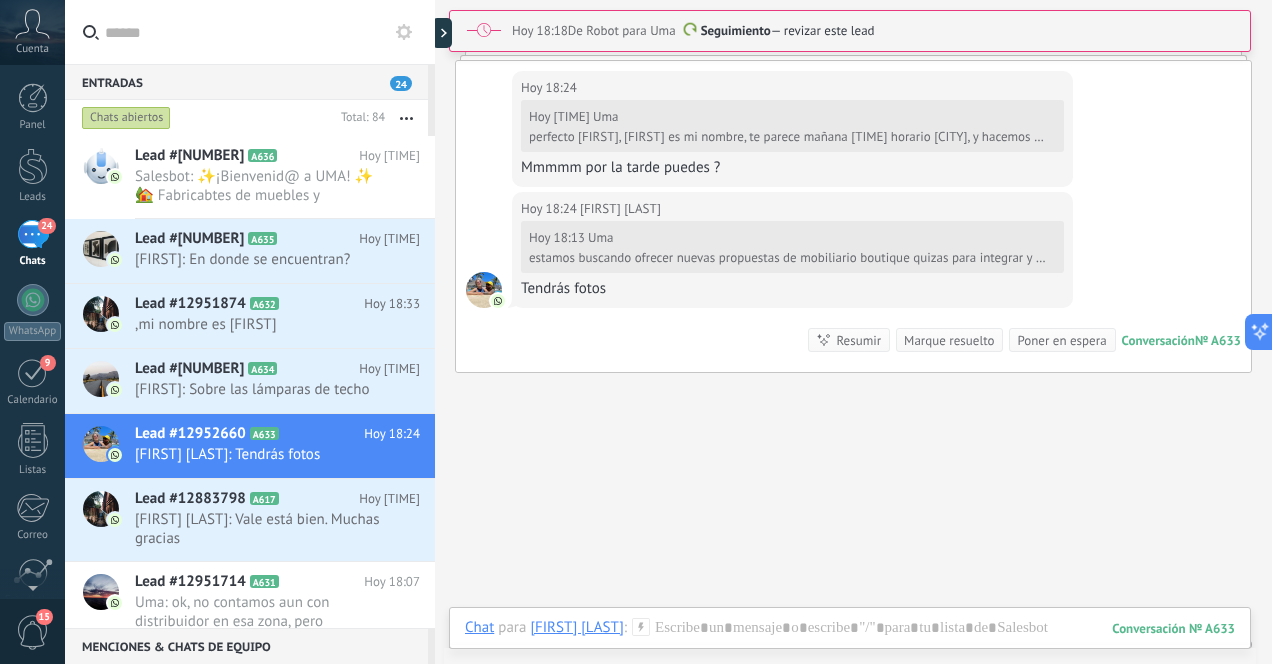 scroll, scrollTop: 1538, scrollLeft: 0, axis: vertical 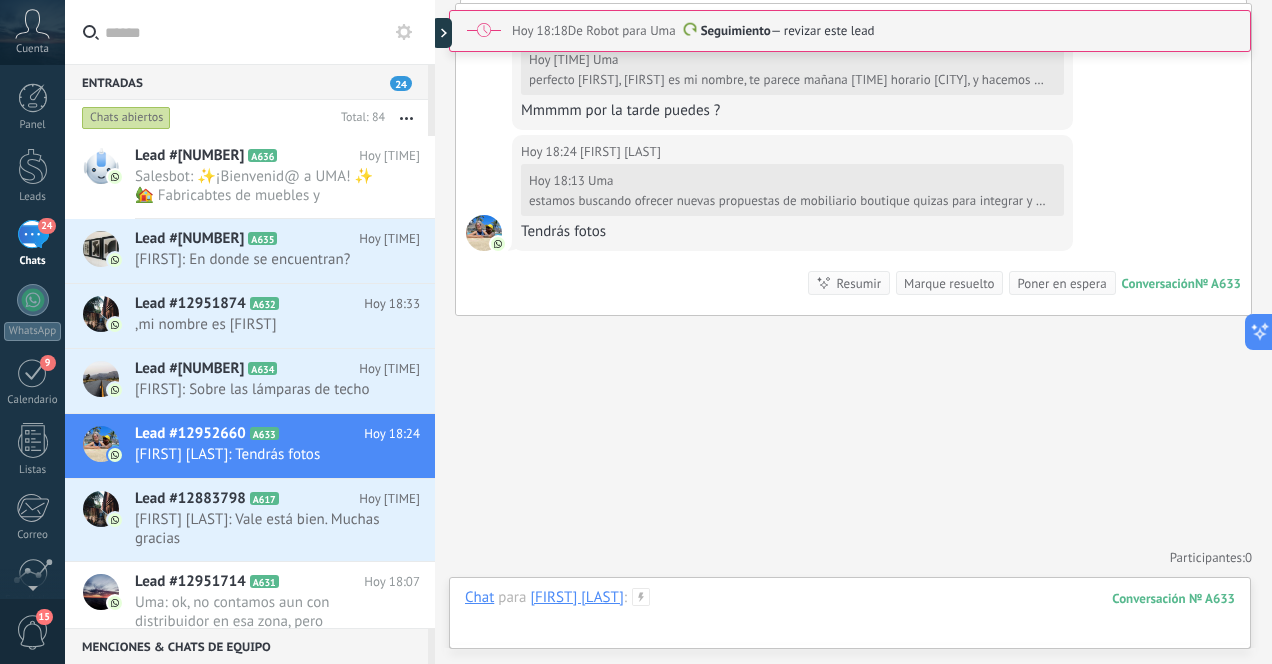 click at bounding box center [850, 618] 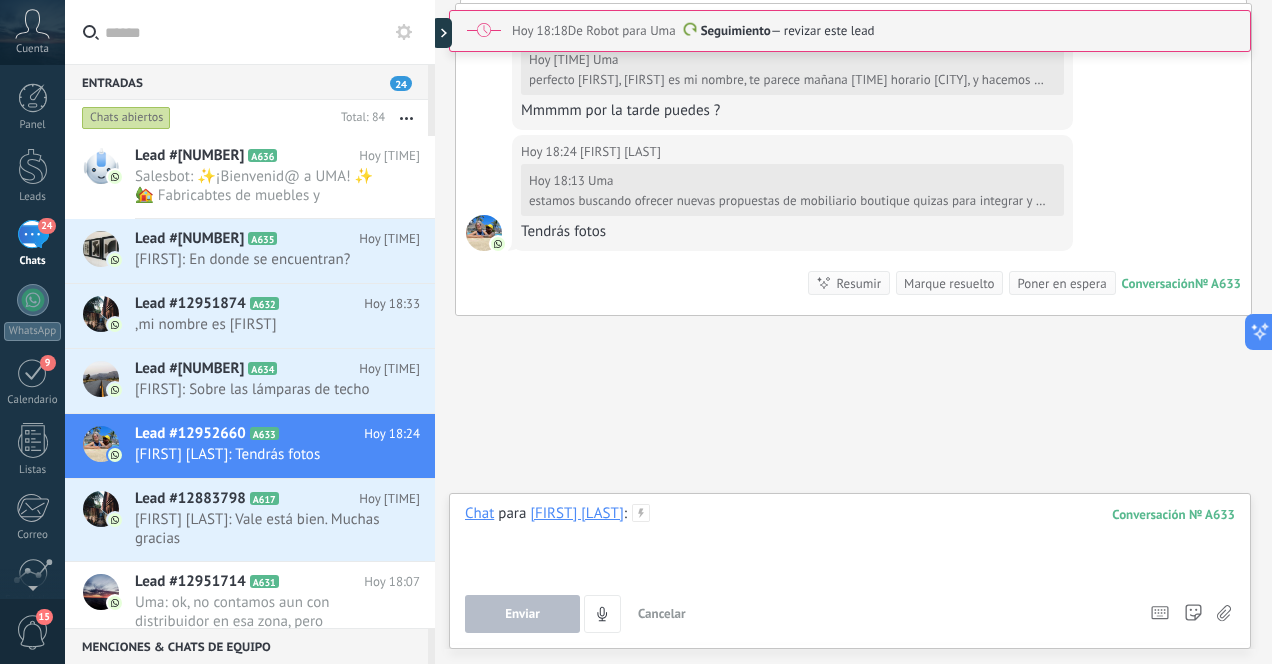 type 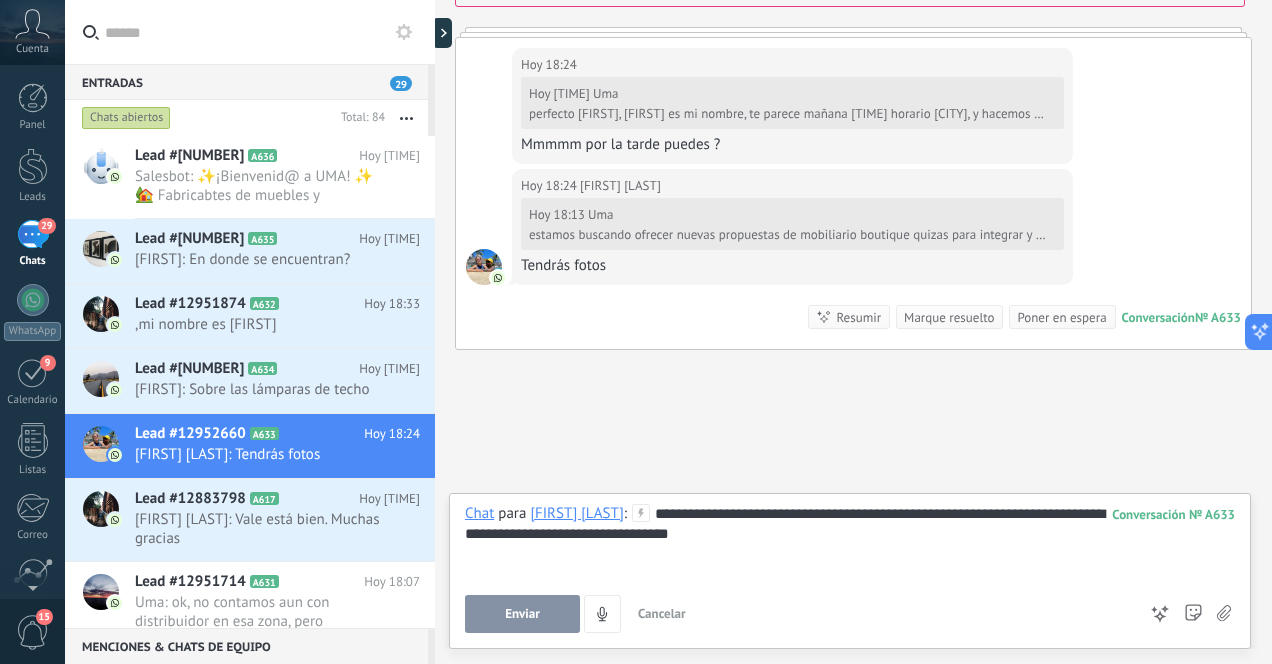 scroll, scrollTop: 1538, scrollLeft: 0, axis: vertical 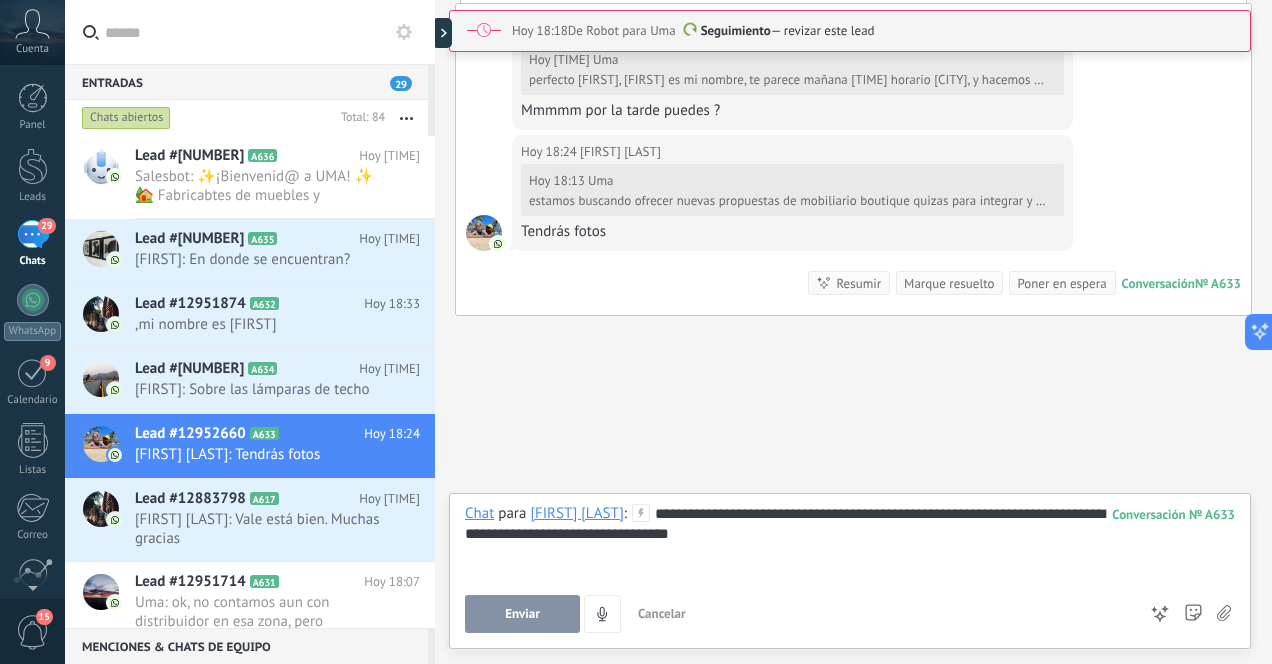 click on "Enviar" at bounding box center (522, 614) 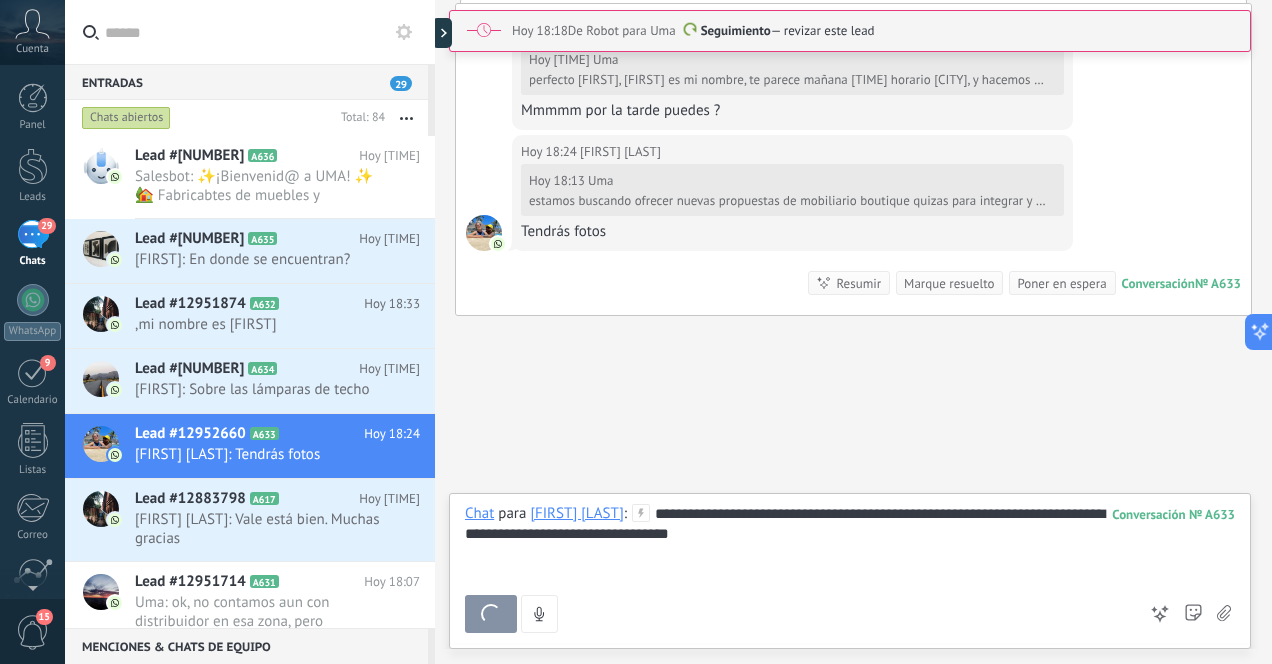 type on "**********" 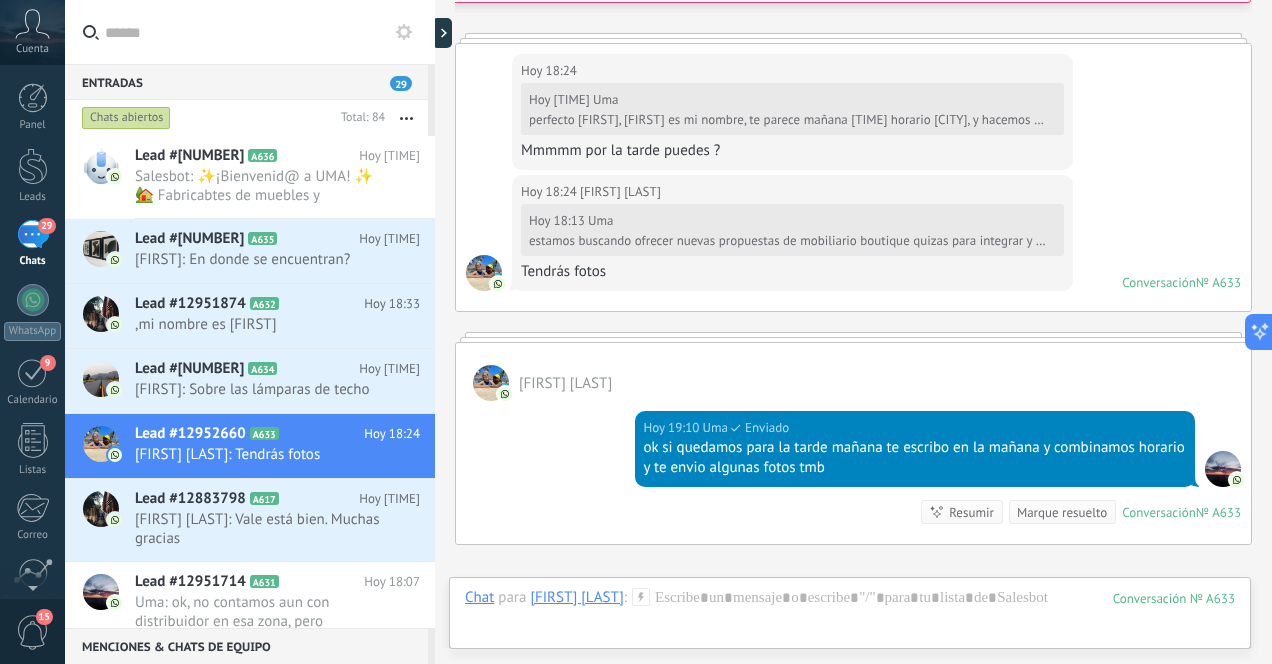 scroll, scrollTop: 1767, scrollLeft: 0, axis: vertical 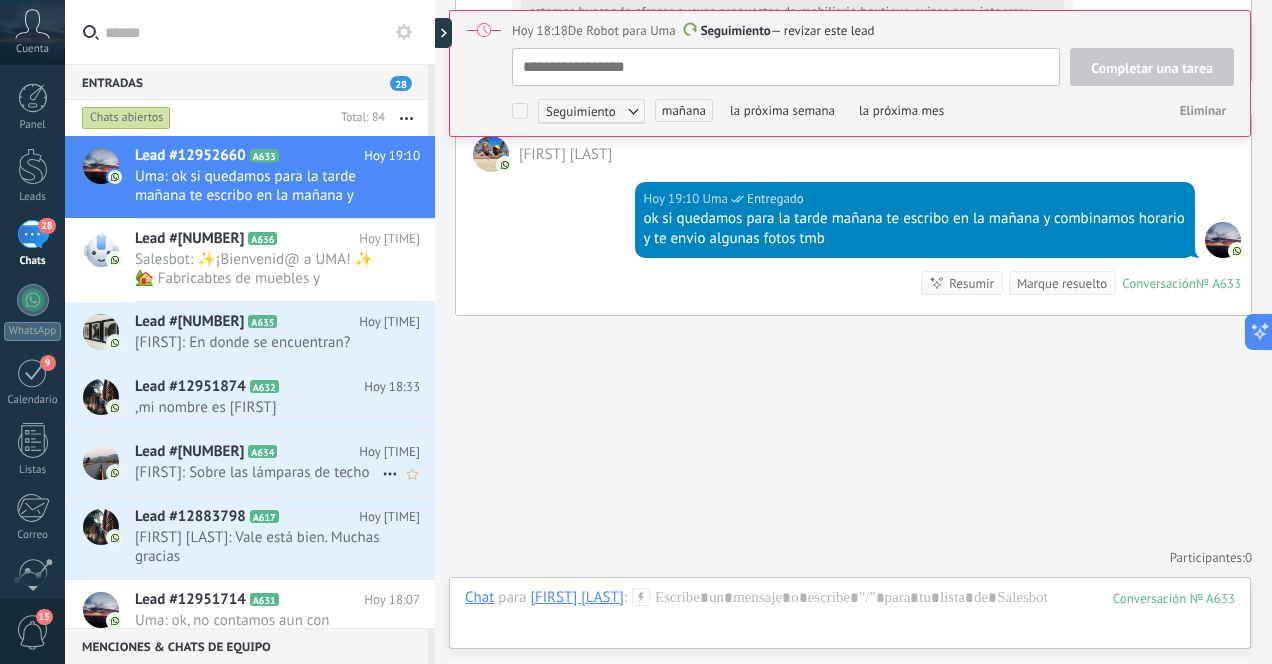click on "[FIRST]: Sobre las lámparas de techo" at bounding box center [258, 472] 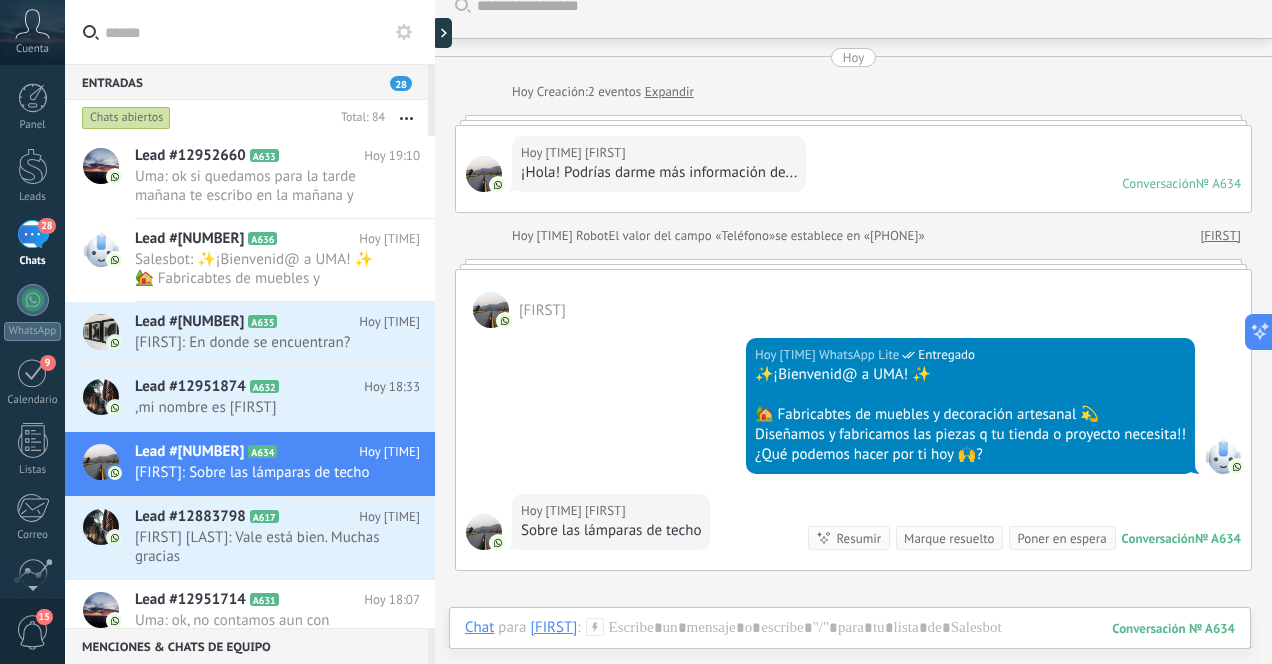 scroll, scrollTop: 33, scrollLeft: 0, axis: vertical 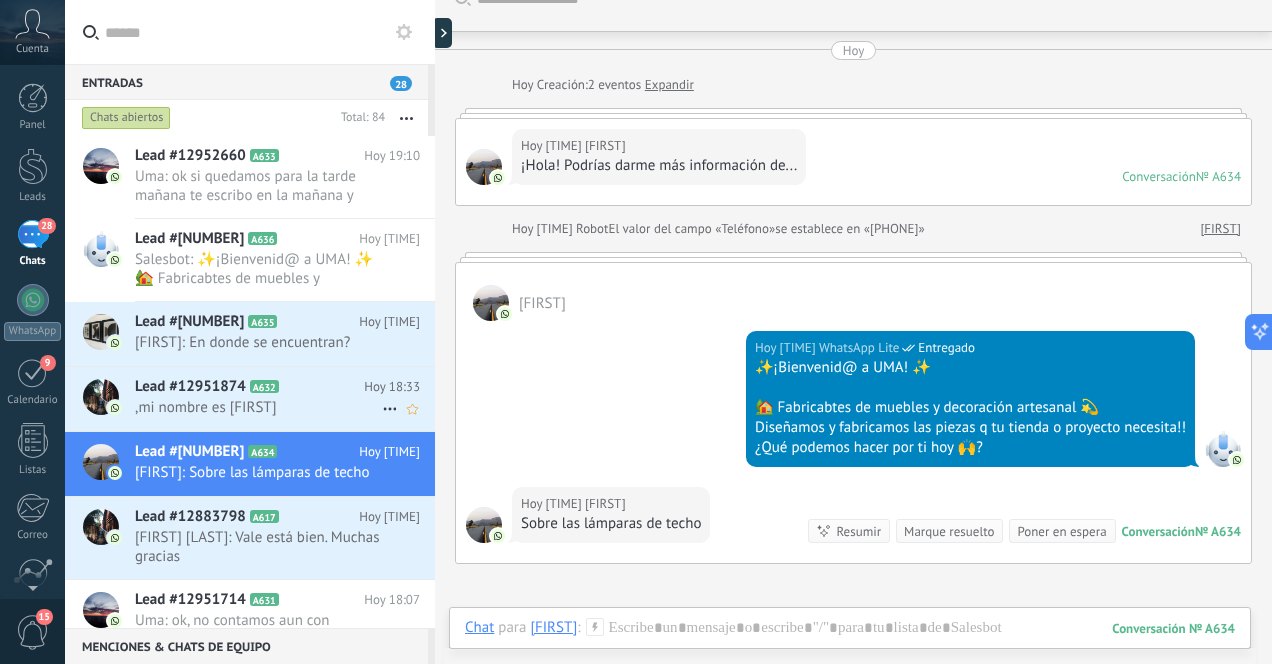 click on ",mi nombre es [FIRST]" at bounding box center [258, 407] 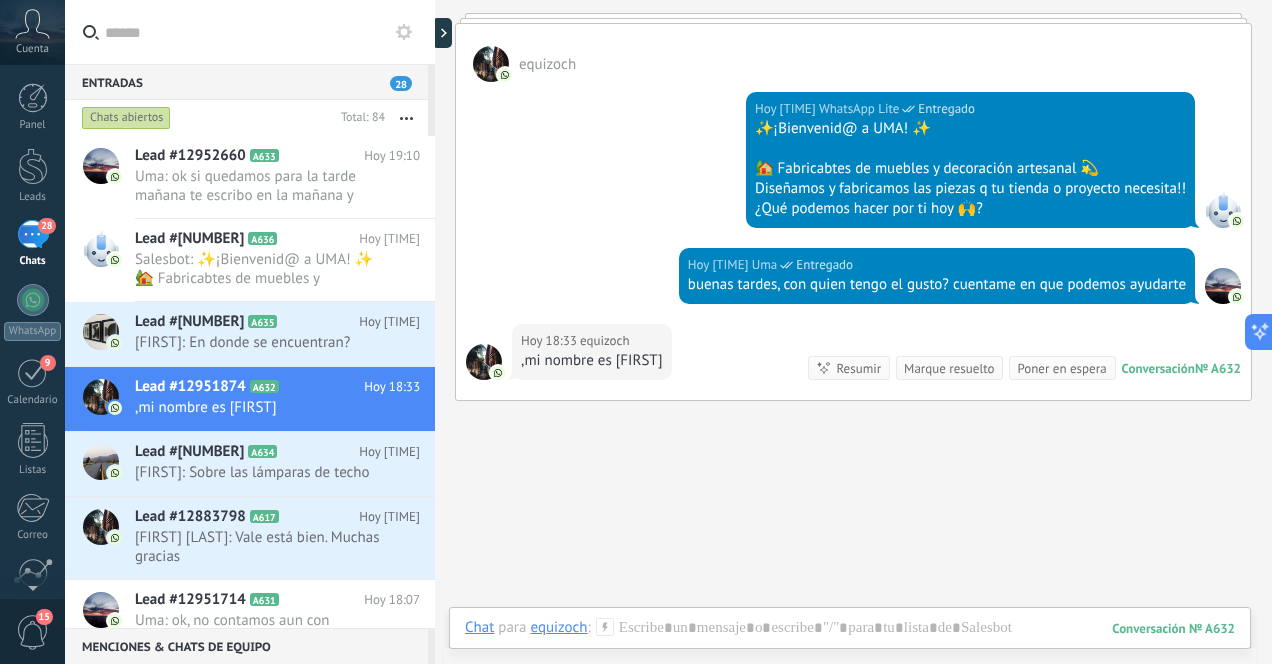 scroll, scrollTop: 357, scrollLeft: 0, axis: vertical 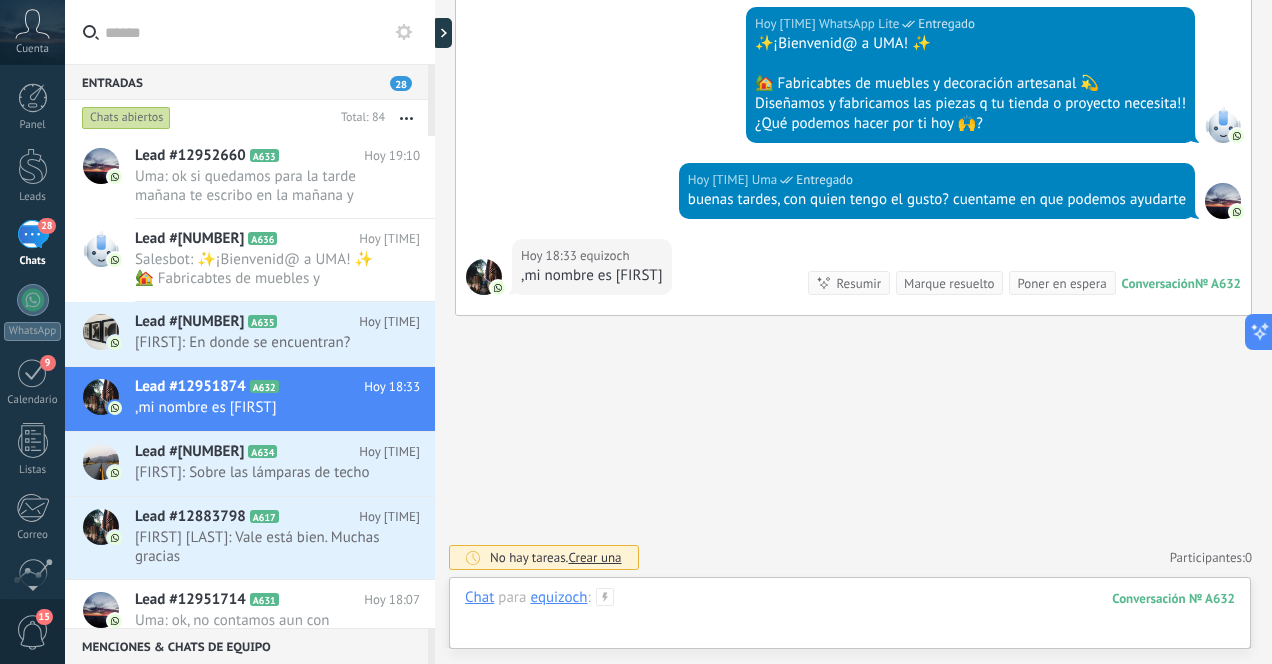 click at bounding box center (850, 618) 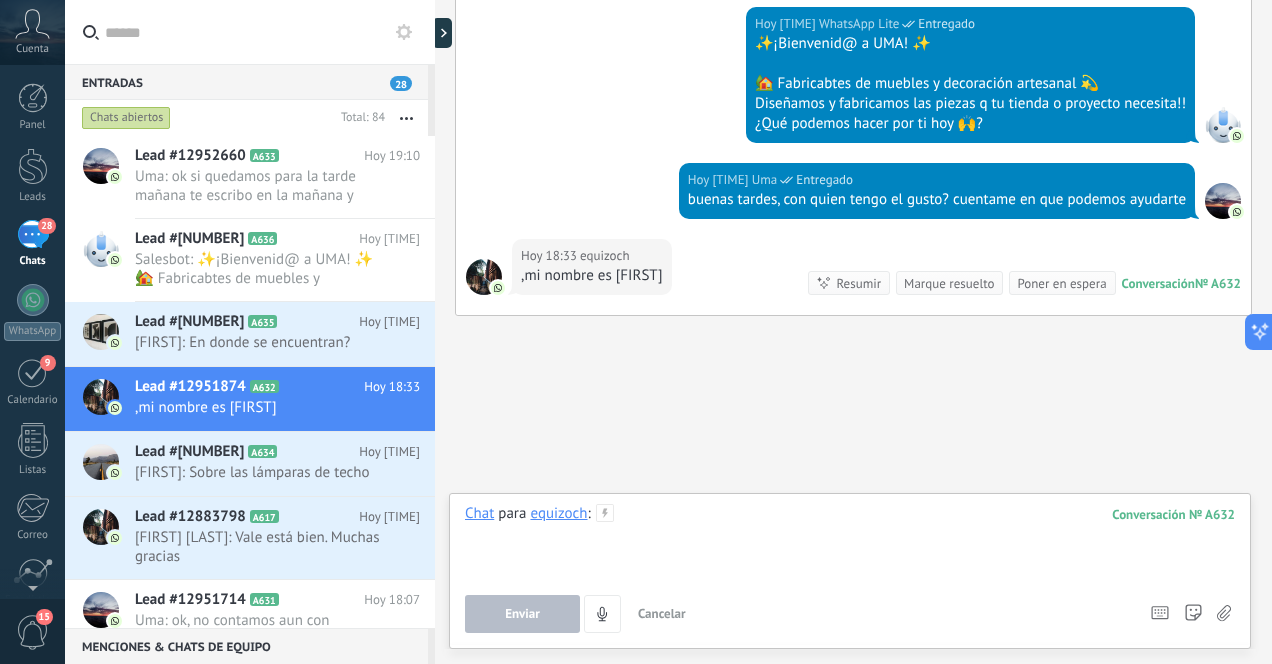 type 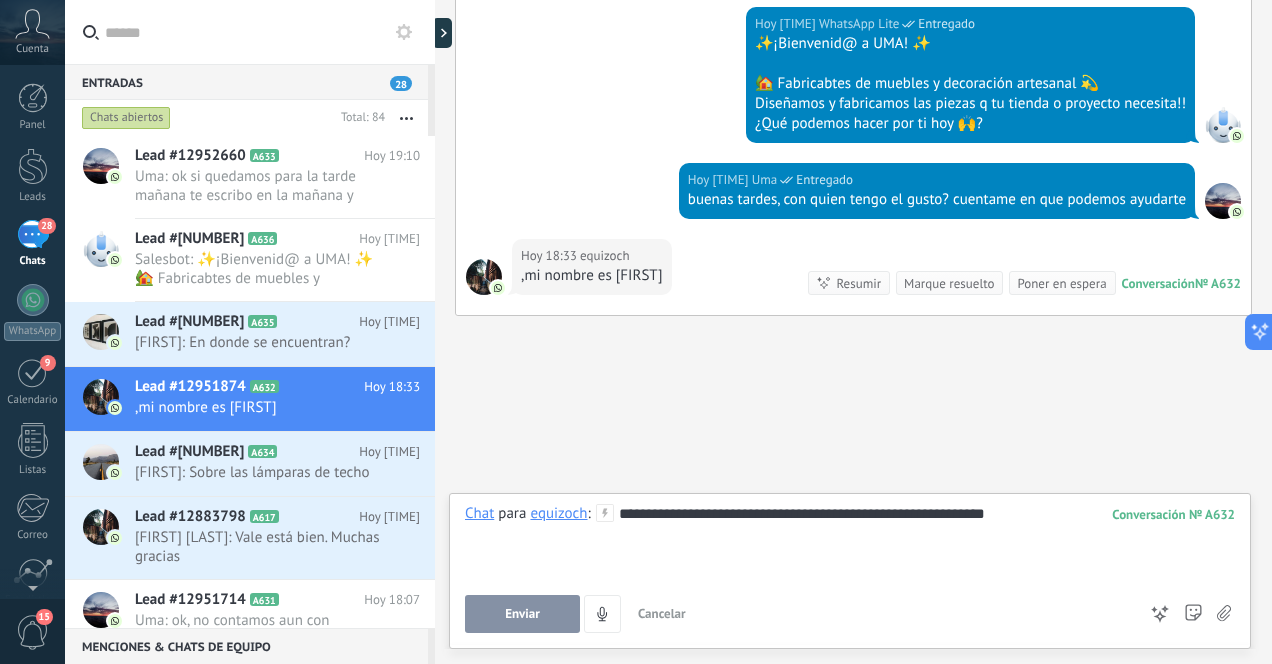 click on "Enviar" at bounding box center (522, 614) 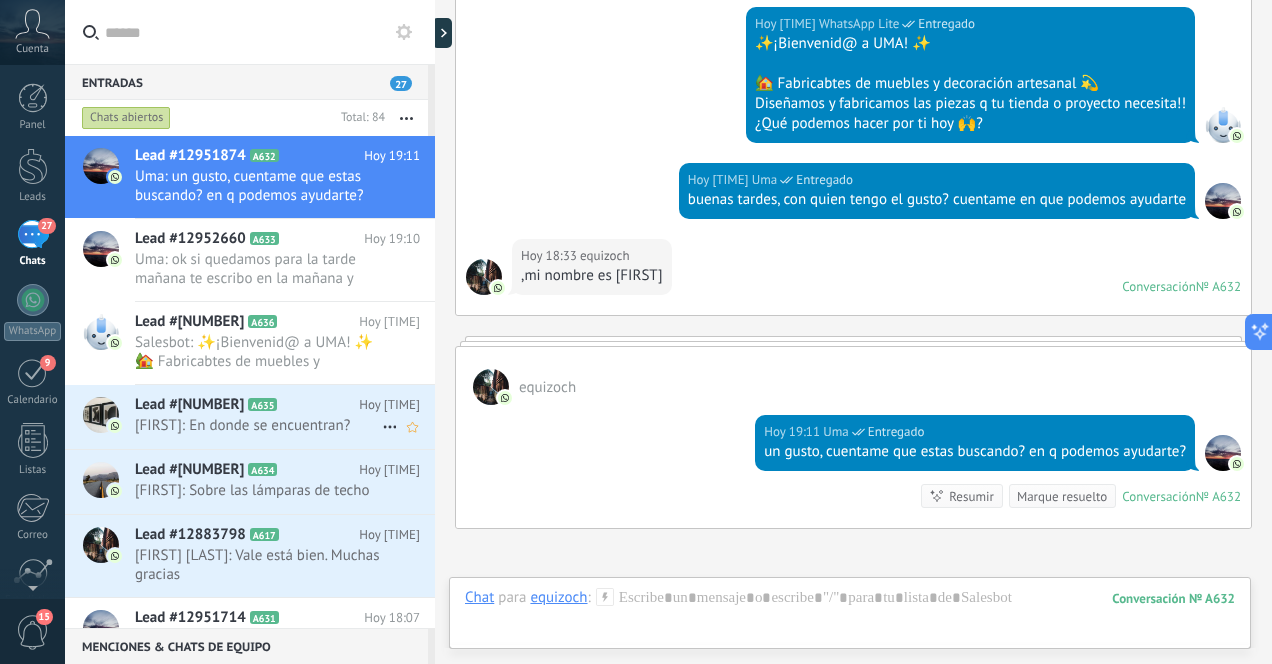 click on "[FIRST]: En donde se encuentran?" at bounding box center [258, 425] 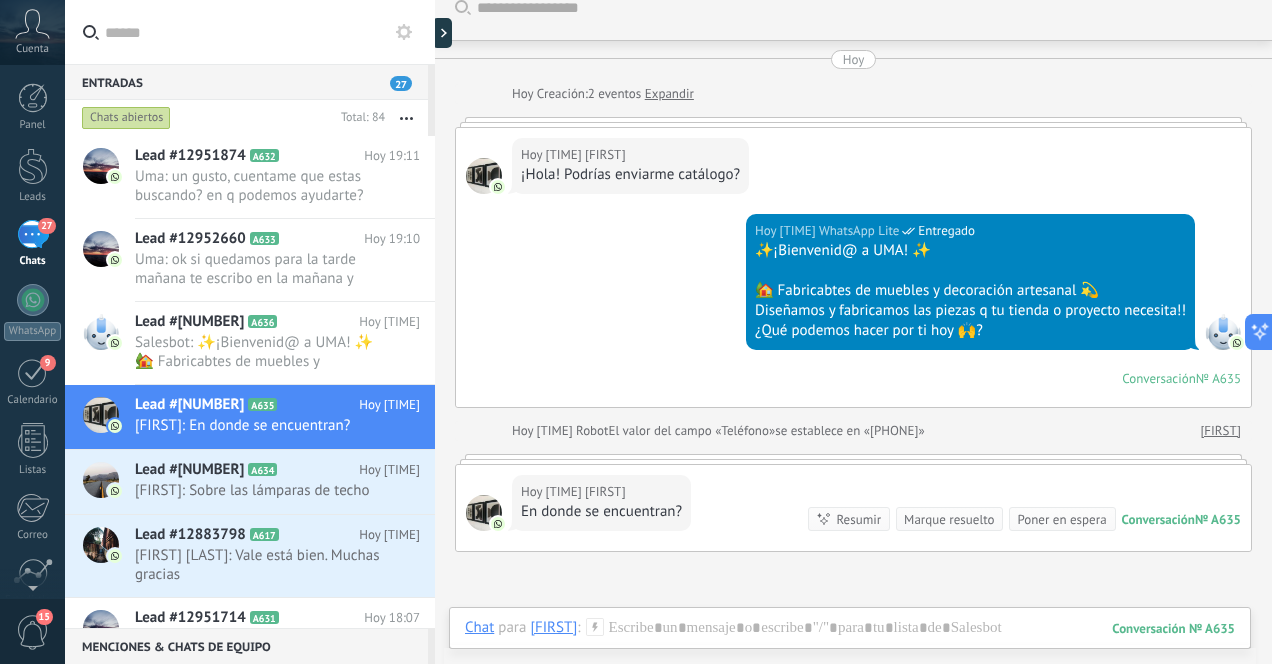 scroll, scrollTop: 0, scrollLeft: 0, axis: both 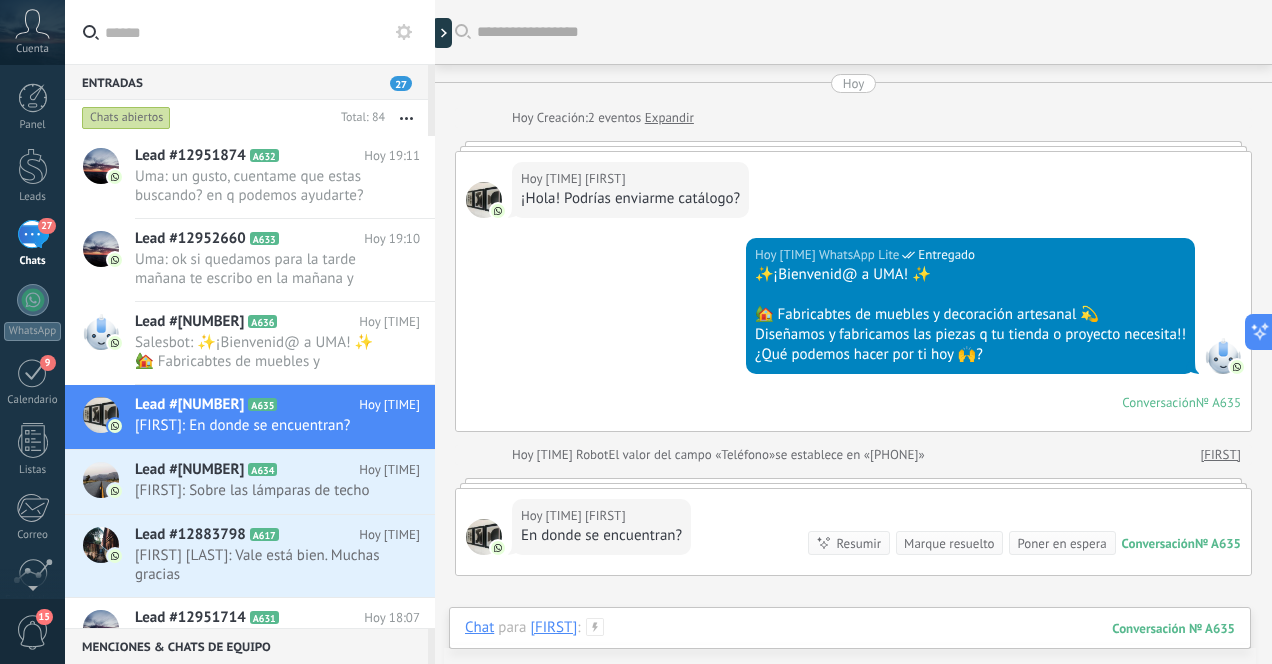click at bounding box center (850, 648) 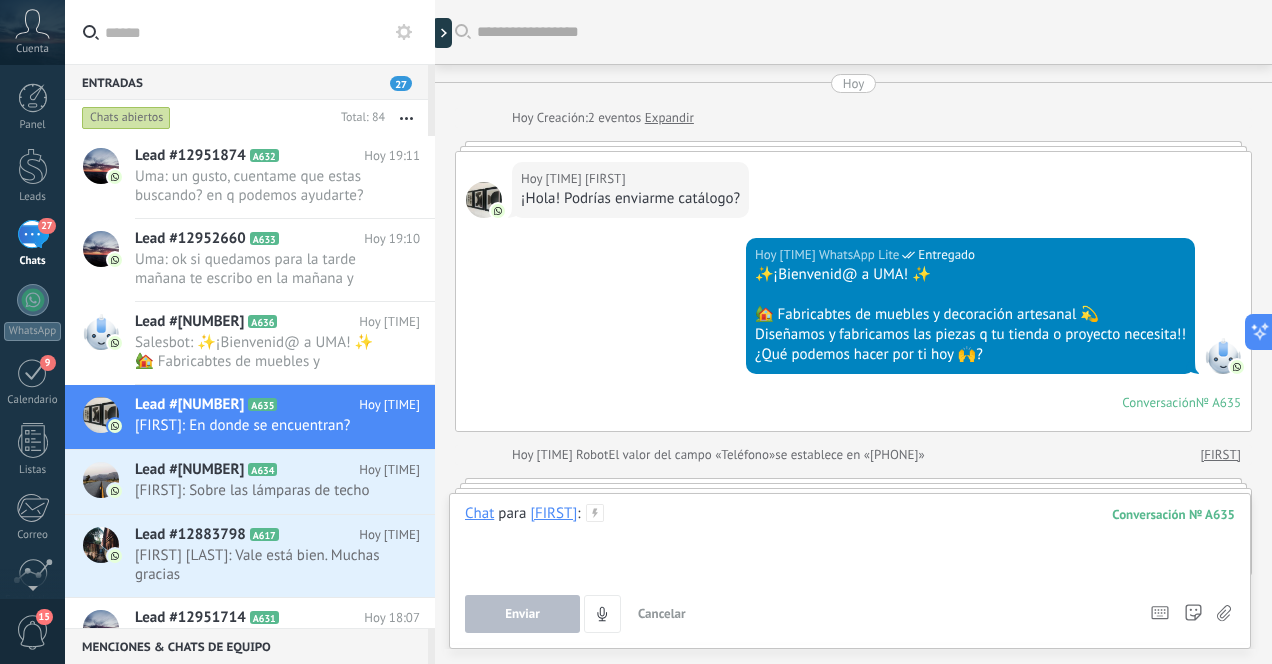 type 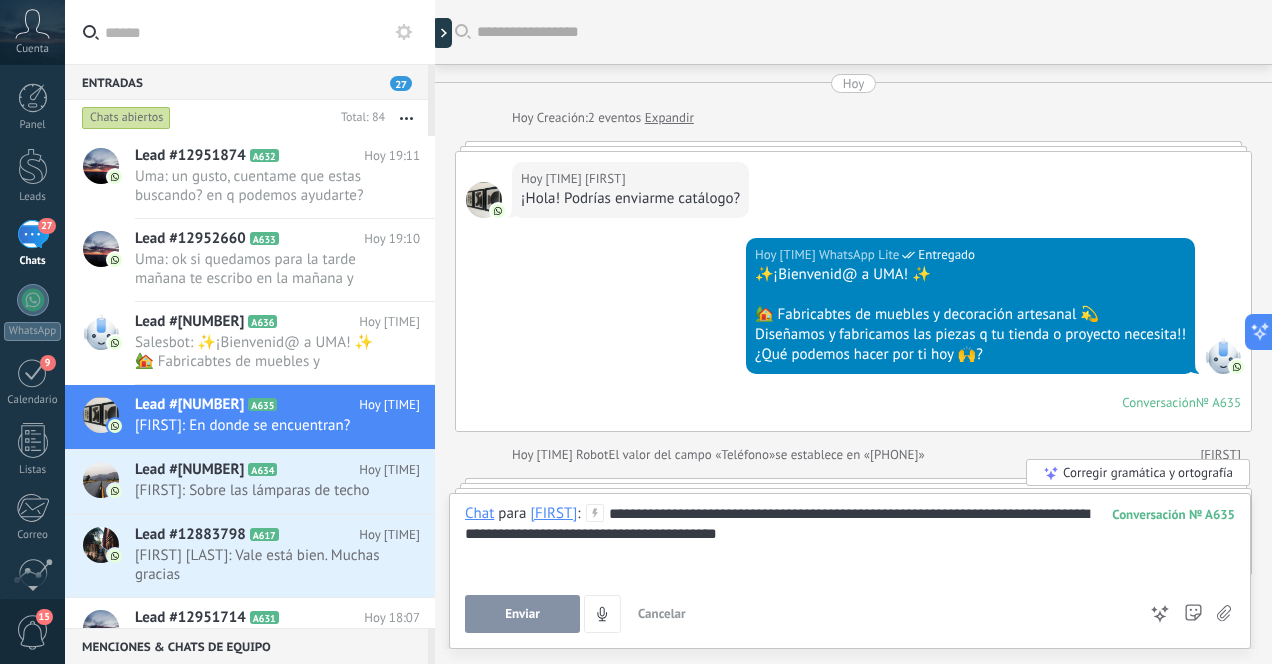 click on "Enviar" at bounding box center (522, 614) 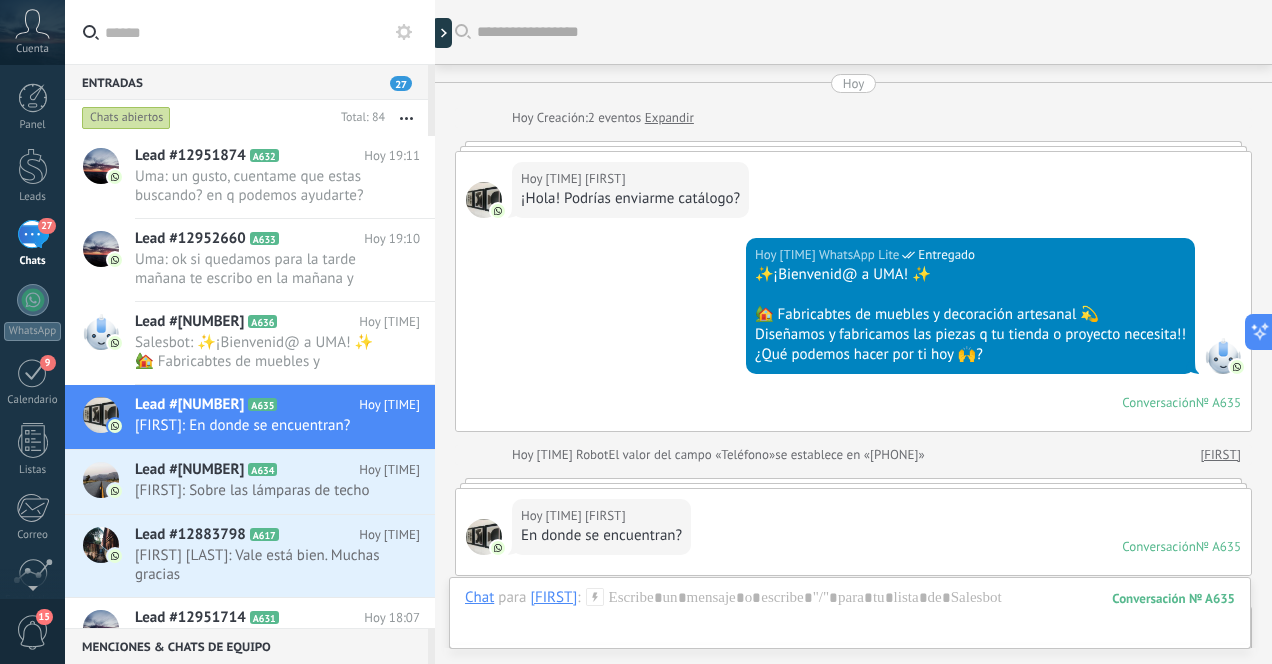 scroll, scrollTop: 260, scrollLeft: 0, axis: vertical 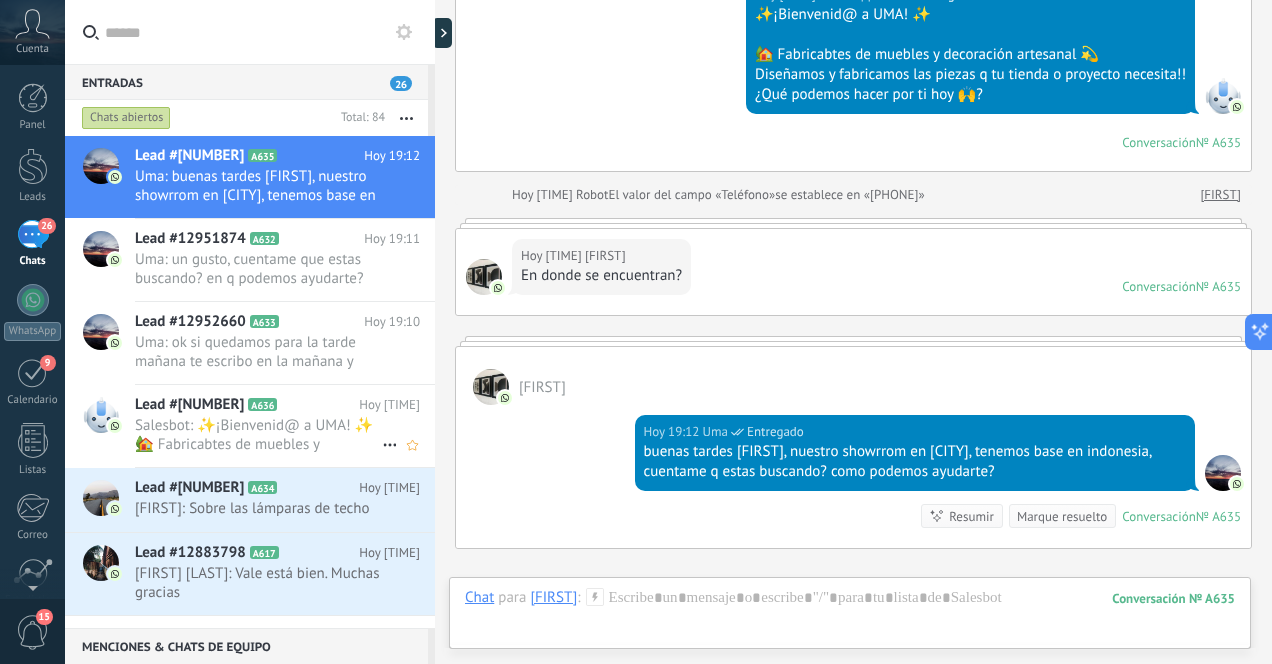 click on "Salesbot: ✨¡Bienvenid@ a UMA! ✨
🏡 Fabricabtes de muebles y decoración artesanal 💫
Diseñamos y fabricamos las piezas q t..." at bounding box center (258, 435) 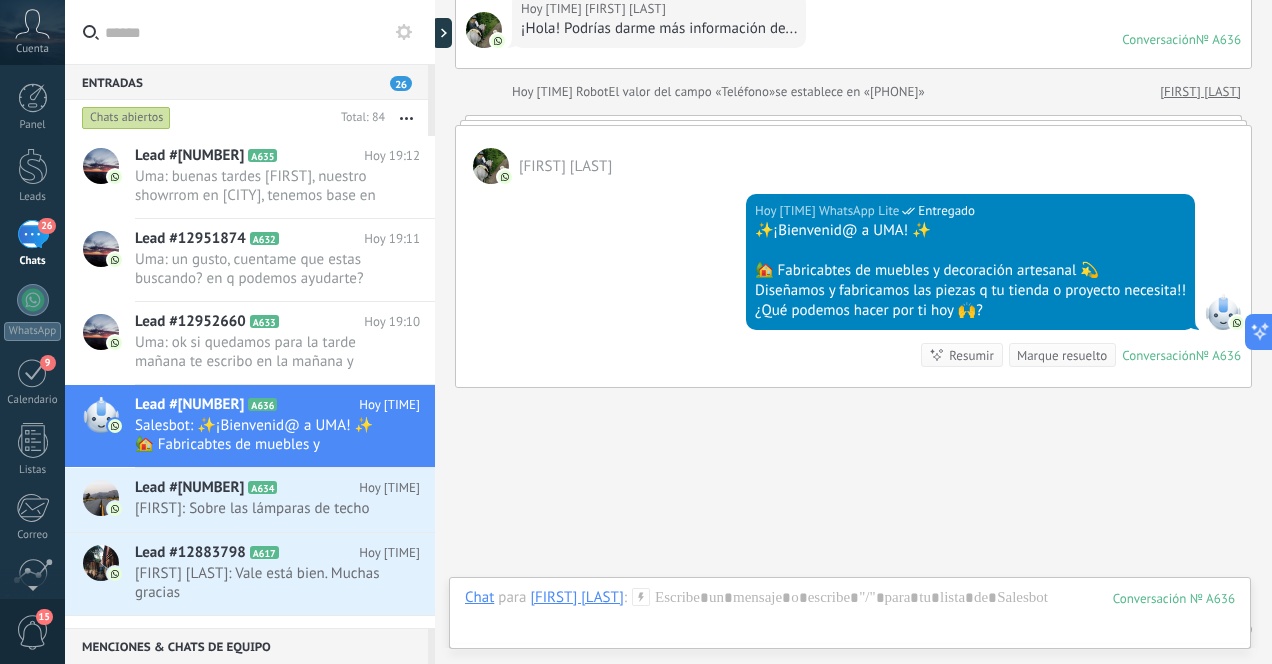 scroll, scrollTop: 242, scrollLeft: 0, axis: vertical 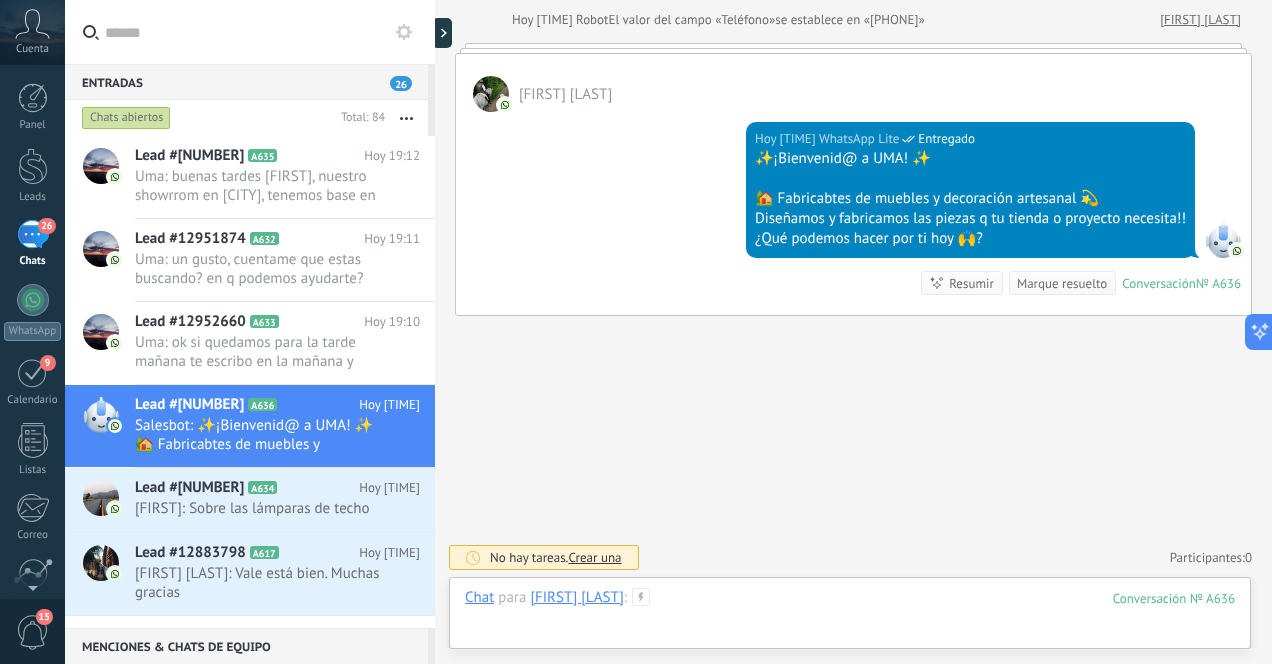 click at bounding box center [850, 618] 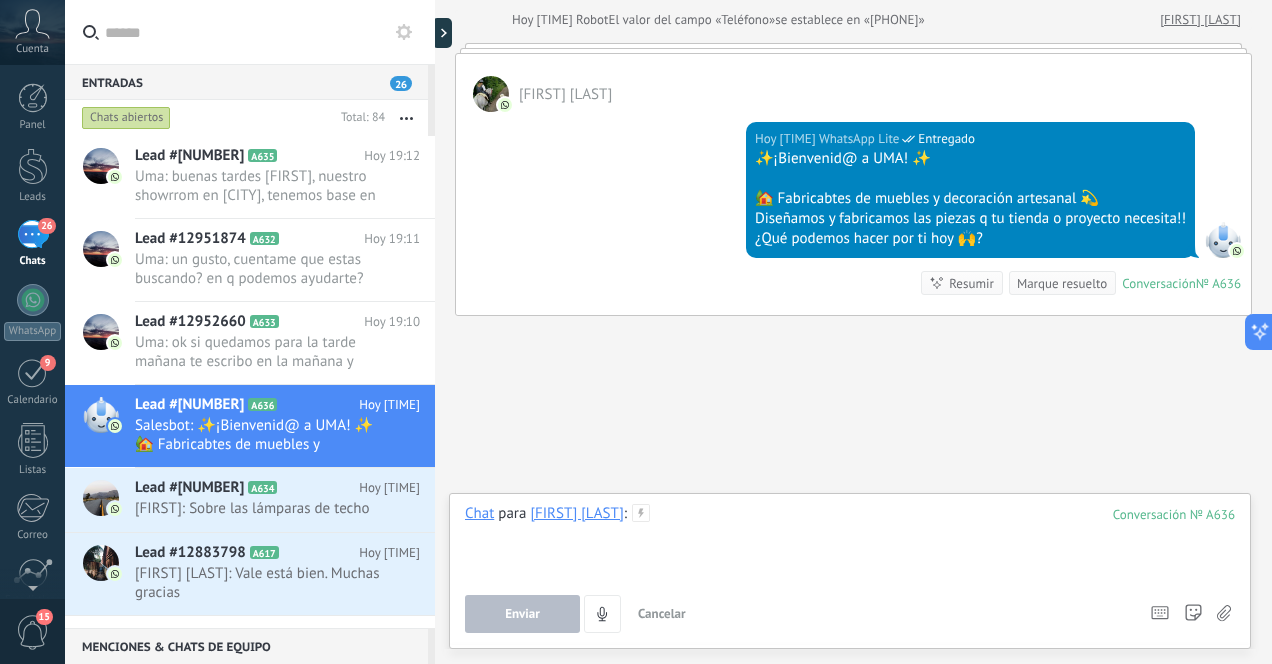 type 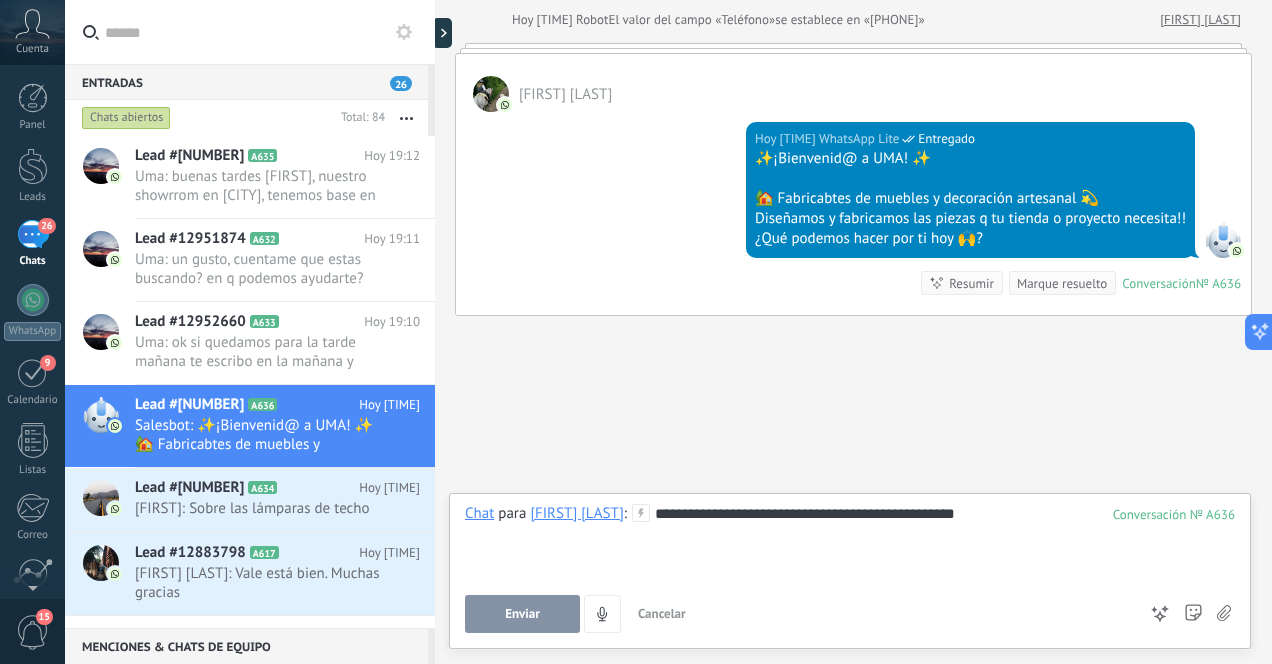 click on "Enviar" at bounding box center [522, 614] 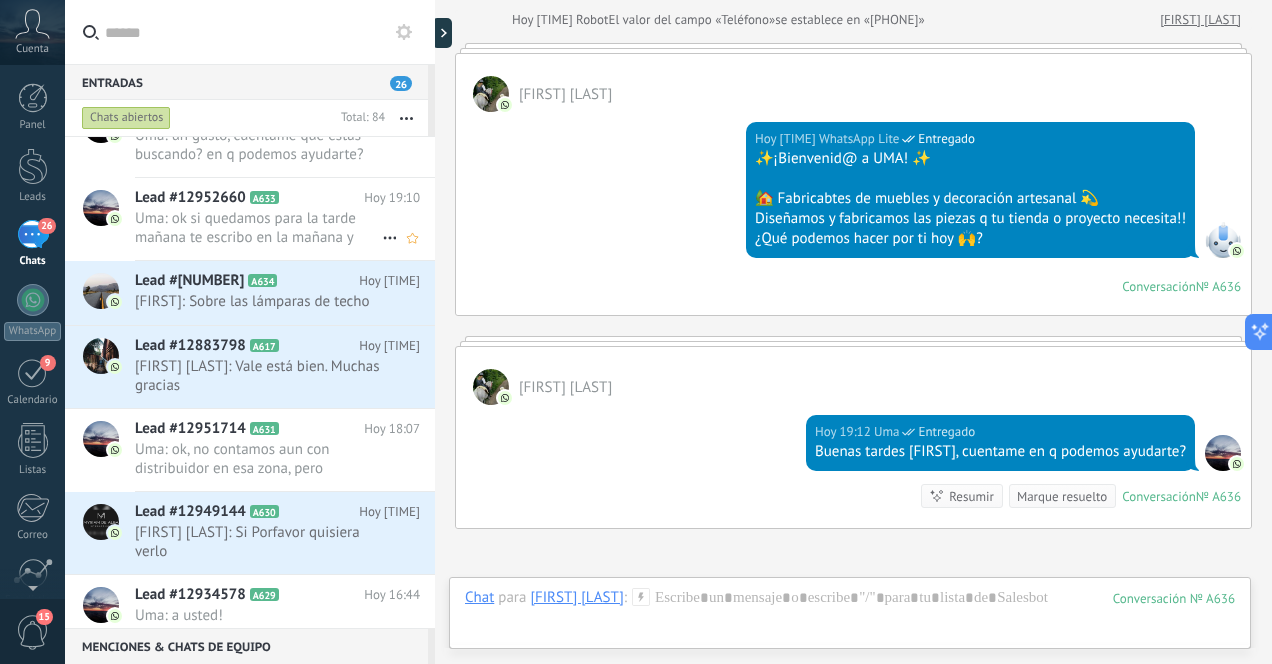 scroll, scrollTop: 211, scrollLeft: 0, axis: vertical 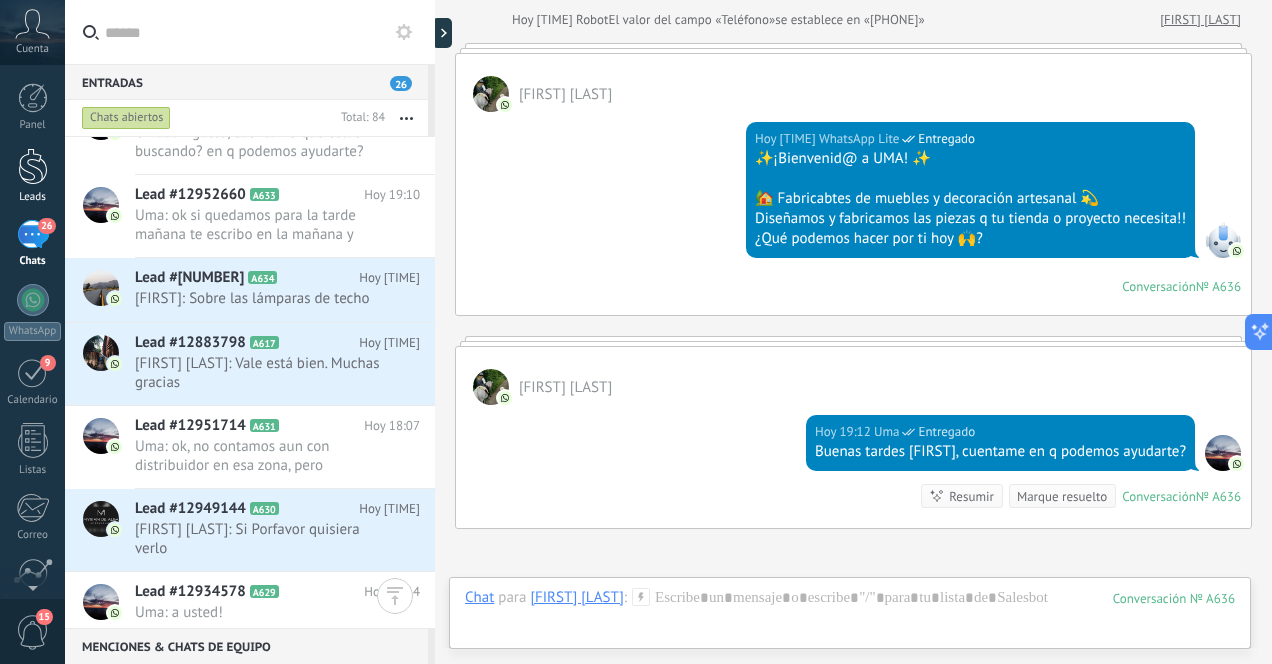 click at bounding box center [33, 166] 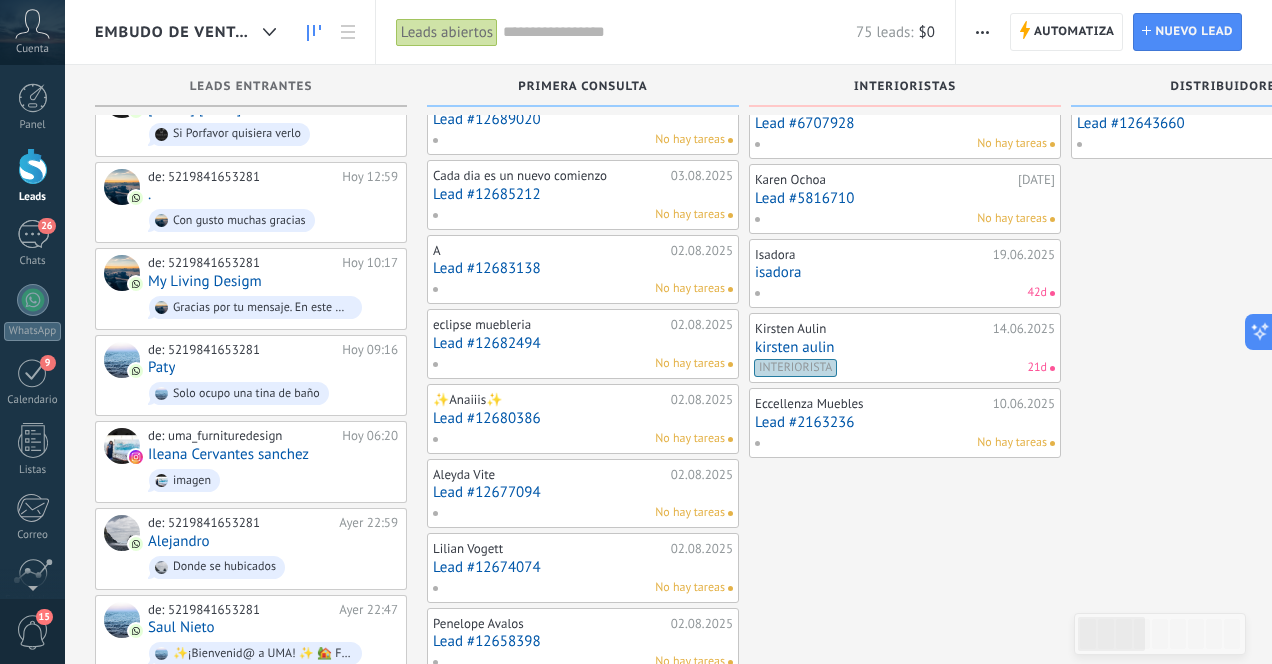 scroll, scrollTop: 0, scrollLeft: 0, axis: both 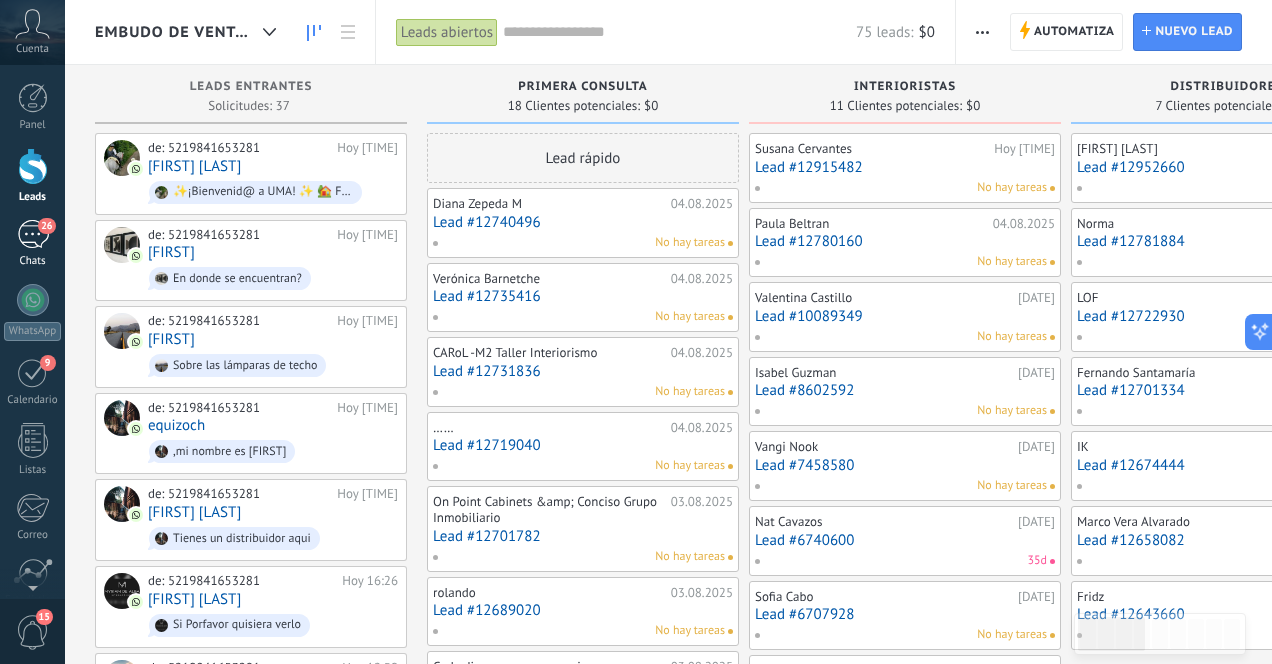 click on "26" at bounding box center [33, 234] 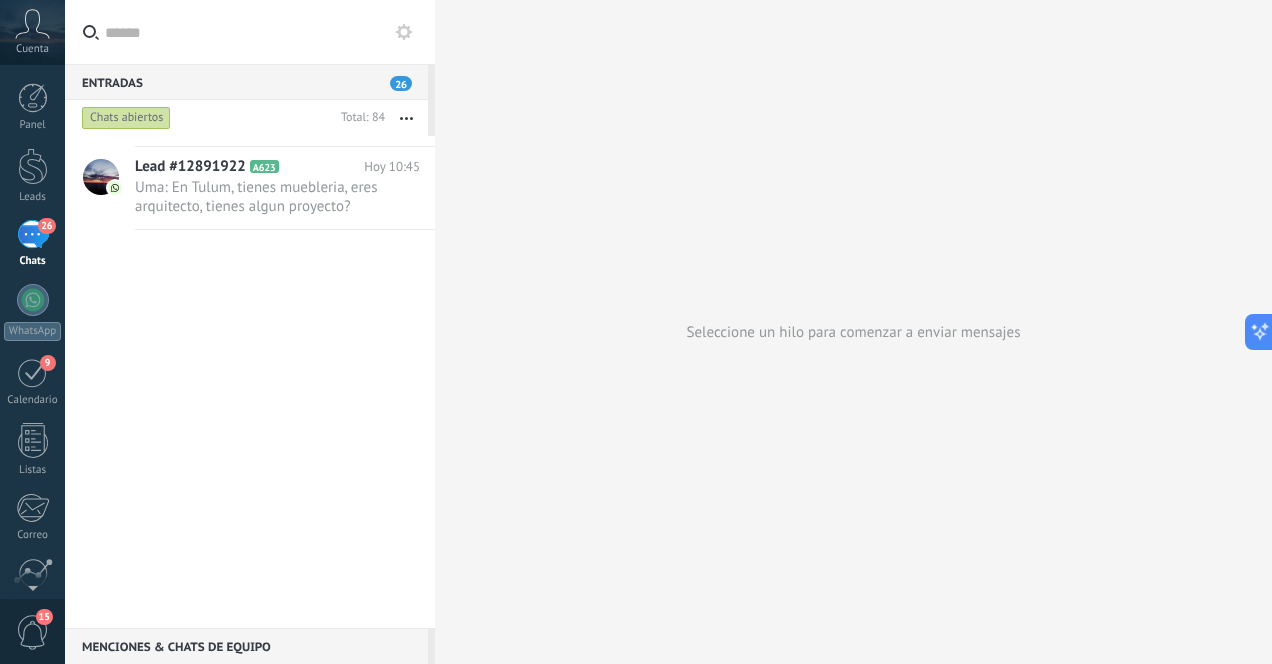 scroll, scrollTop: 0, scrollLeft: 0, axis: both 